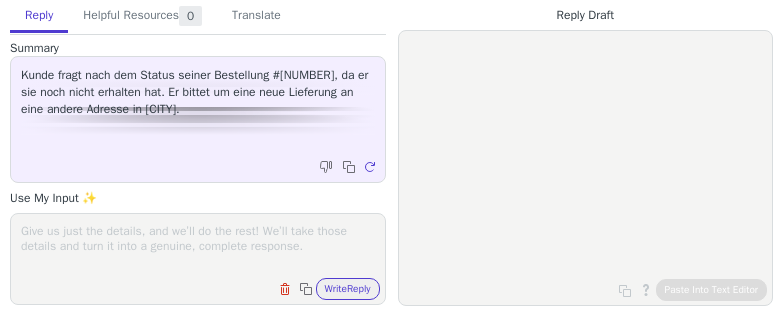 scroll, scrollTop: 0, scrollLeft: 0, axis: both 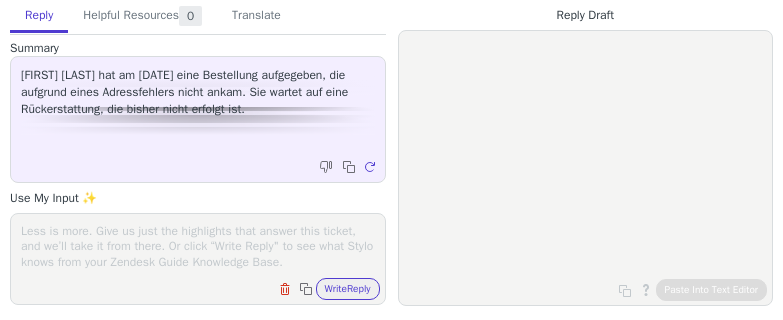 click at bounding box center (198, 246) 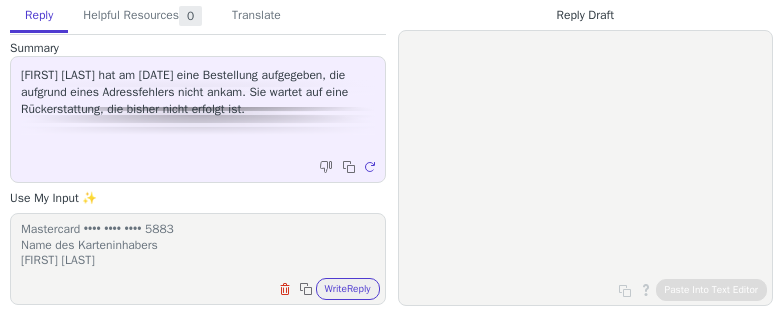 scroll, scrollTop: 77, scrollLeft: 0, axis: vertical 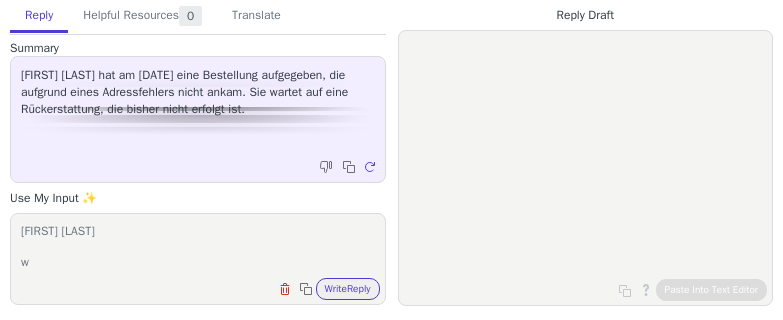 type on "Bestellung
#IT49930
Kartendetails
Mastercard •••• •••• •••• 5883
Name des Karteninhabers
Lorenza Ioan
wu" 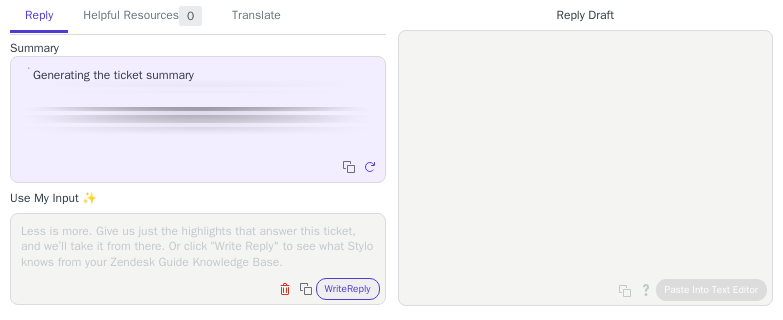 scroll, scrollTop: 0, scrollLeft: 0, axis: both 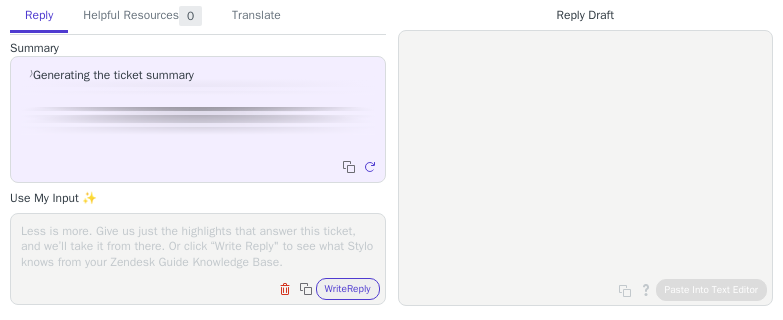 click at bounding box center (198, 246) 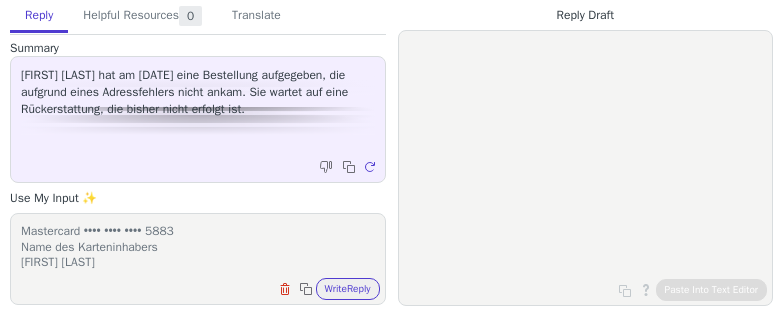 scroll, scrollTop: 77, scrollLeft: 0, axis: vertical 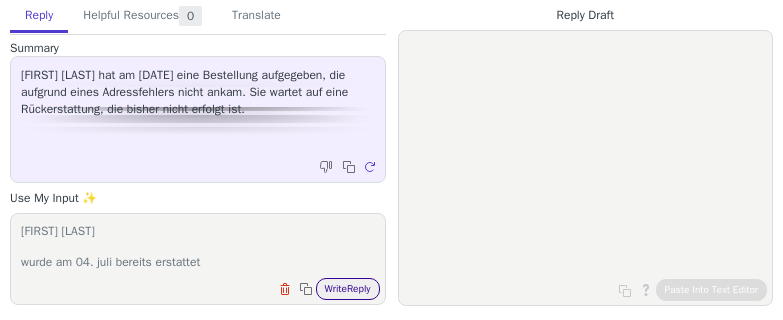 type on "Bestellung
#IT49930
Kartendetails
Mastercard •••• •••• •••• 5883
Name des Karteninhabers
[FIRST] [LAST]
wurde am 04. juli bereits erstattet" 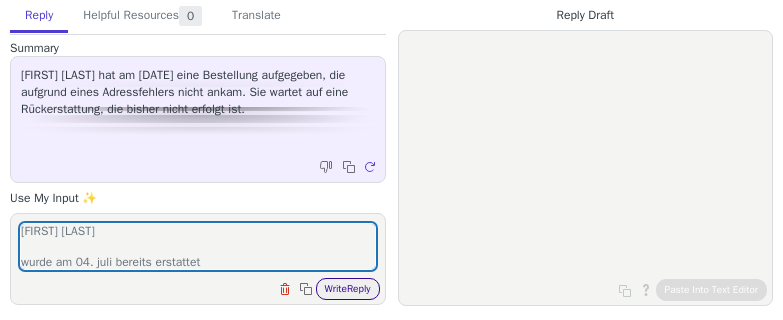 click on "Write  Reply" at bounding box center [348, 289] 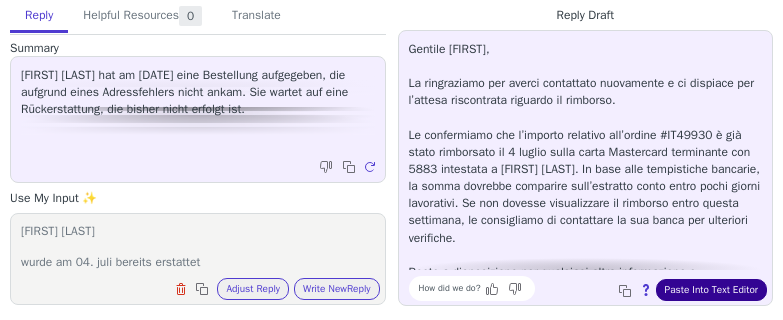 click on "Paste Into Text Editor" at bounding box center (711, 290) 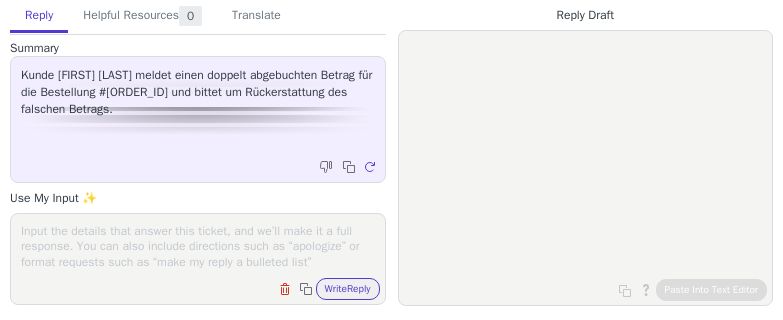 scroll, scrollTop: 0, scrollLeft: 0, axis: both 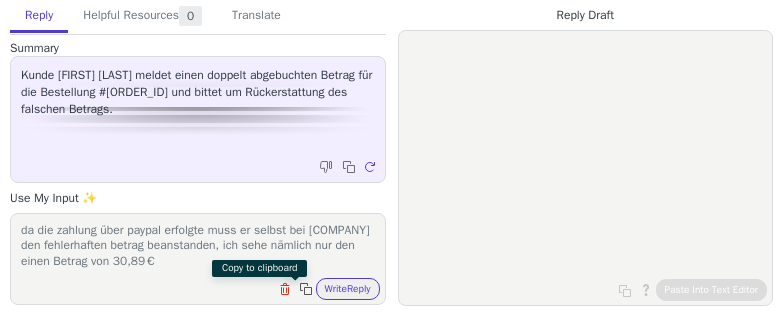 type on "da die zahlung über paypal erfolgte muss er selbst bei [COMPANY] den fehlerhaften betrag beanstanden, ich sehe nämlich nur den einen Betrag von 30,89€" 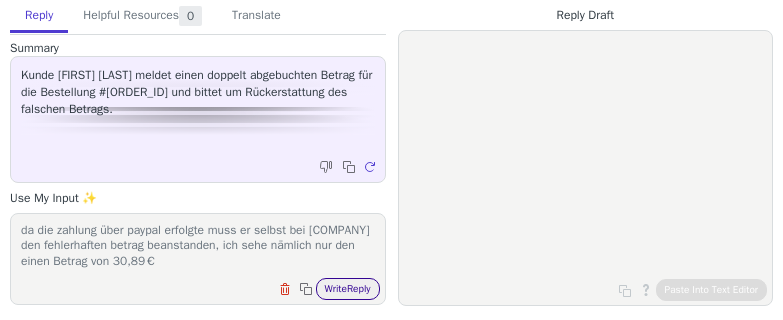 click on "Write  Reply" at bounding box center [348, 289] 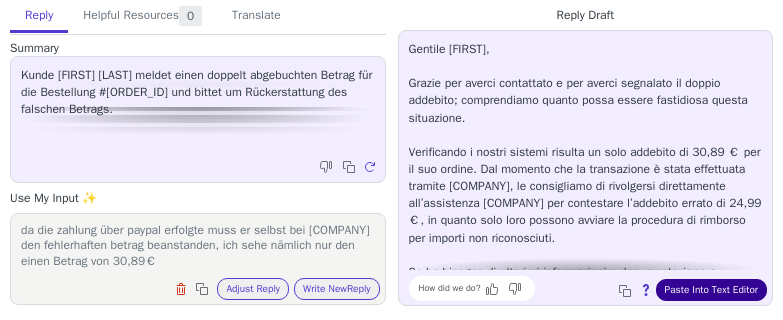 click on "Paste Into Text Editor" at bounding box center [711, 290] 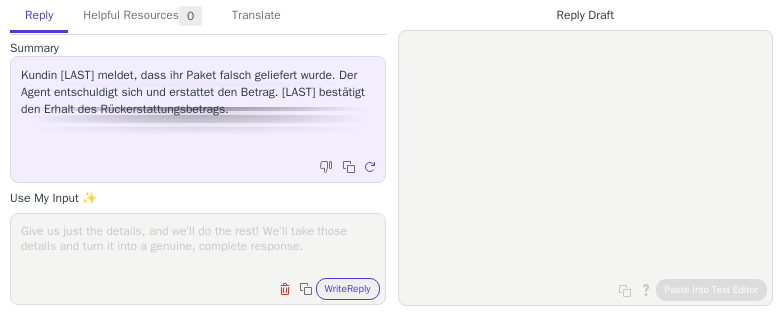 scroll, scrollTop: 0, scrollLeft: 0, axis: both 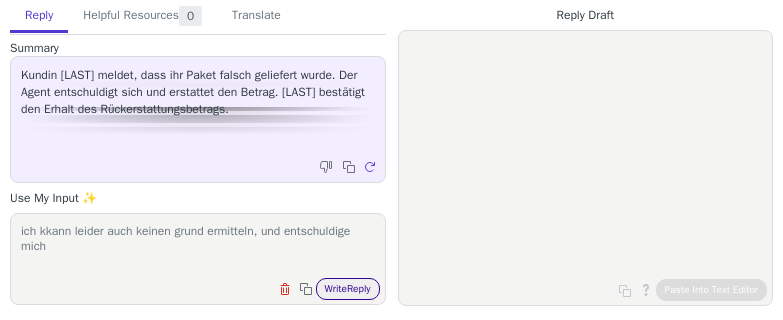 type on "ich kkann leider auch keinen grund ermitteln, und entschuldige mich" 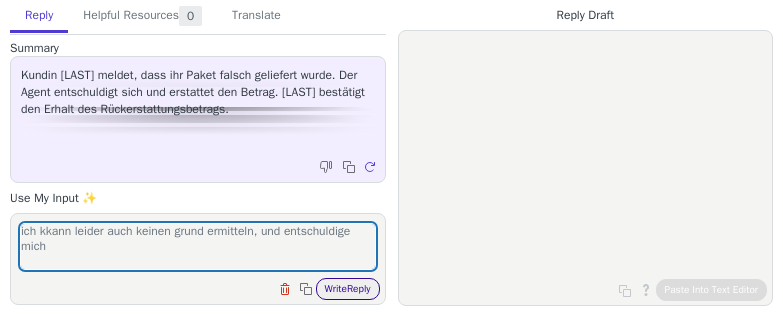 click on "Write  Reply" at bounding box center (348, 289) 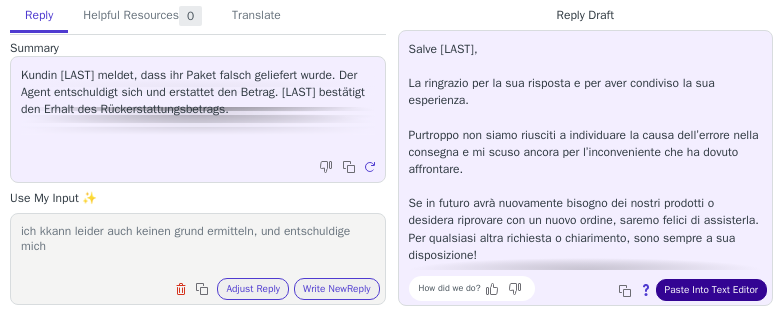 click on "Paste Into Text Editor" at bounding box center [711, 290] 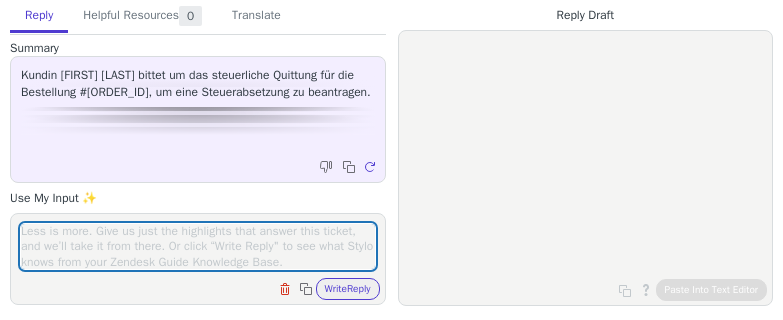 scroll, scrollTop: 0, scrollLeft: 0, axis: both 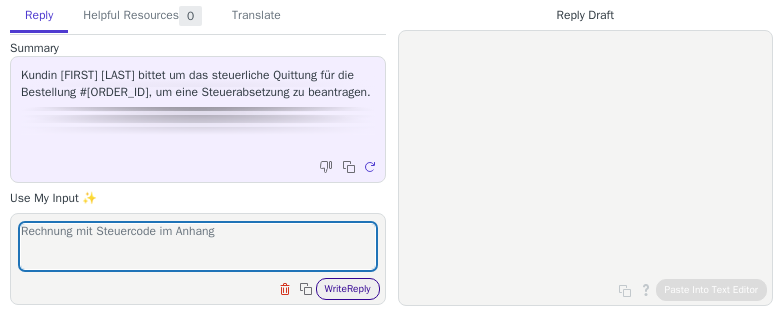 type on "Rechnung mit Steuercode im Anhang" 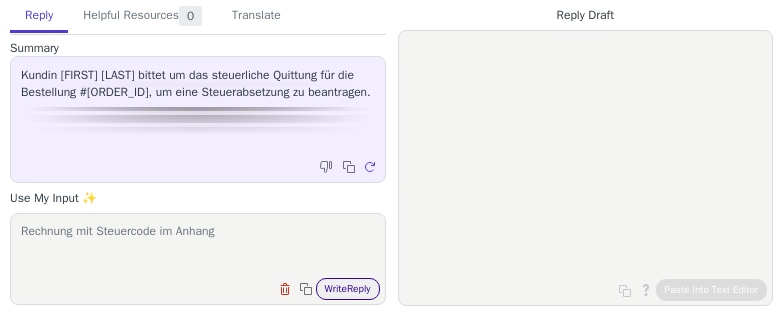 click on "Write  Reply" at bounding box center (348, 289) 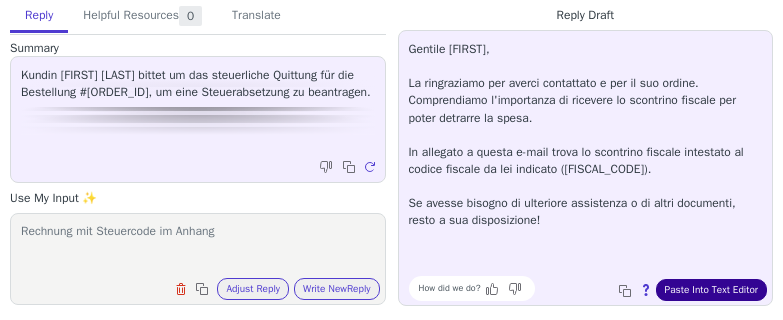 click on "Paste Into Text Editor" at bounding box center (711, 290) 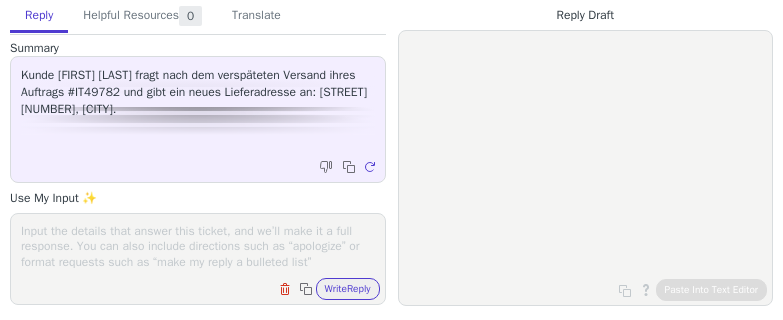 scroll, scrollTop: 0, scrollLeft: 0, axis: both 